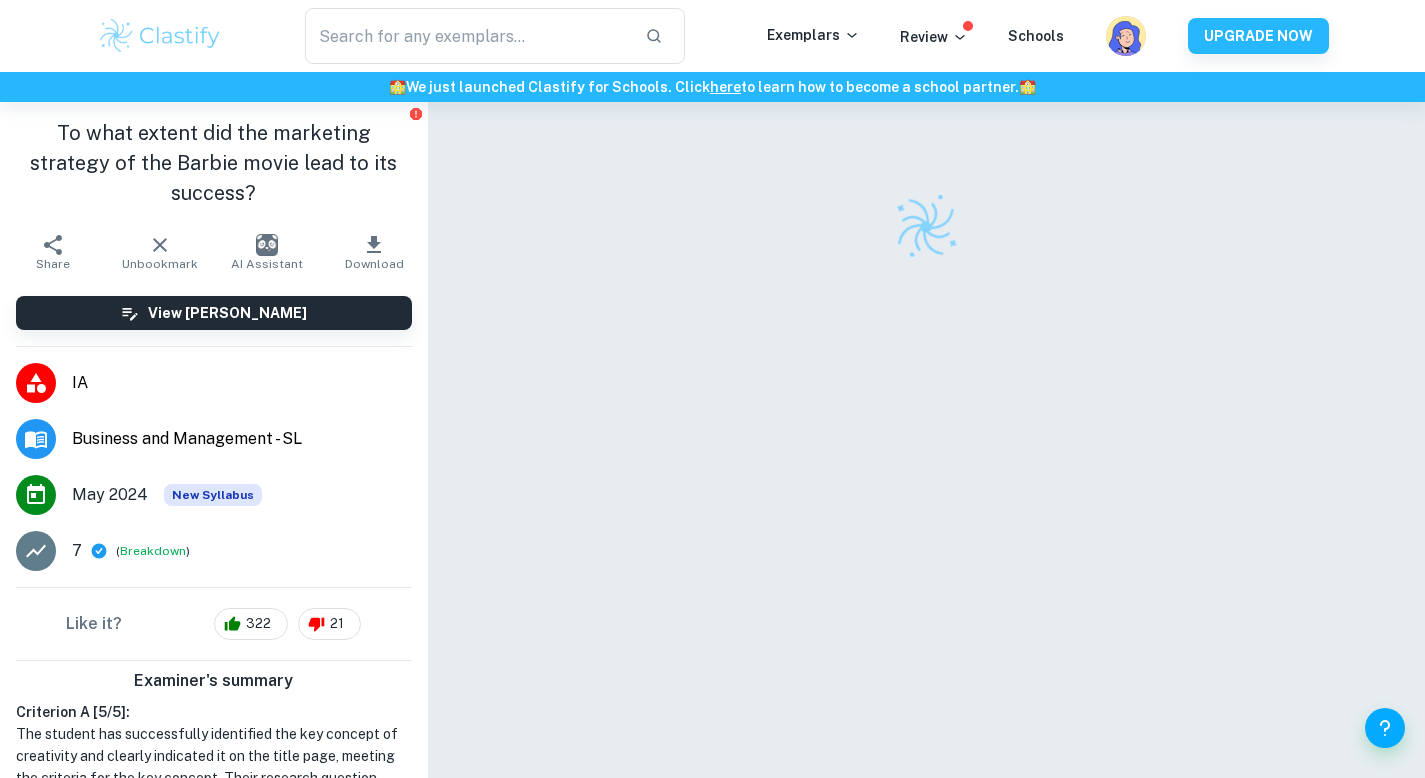 scroll, scrollTop: 0, scrollLeft: 0, axis: both 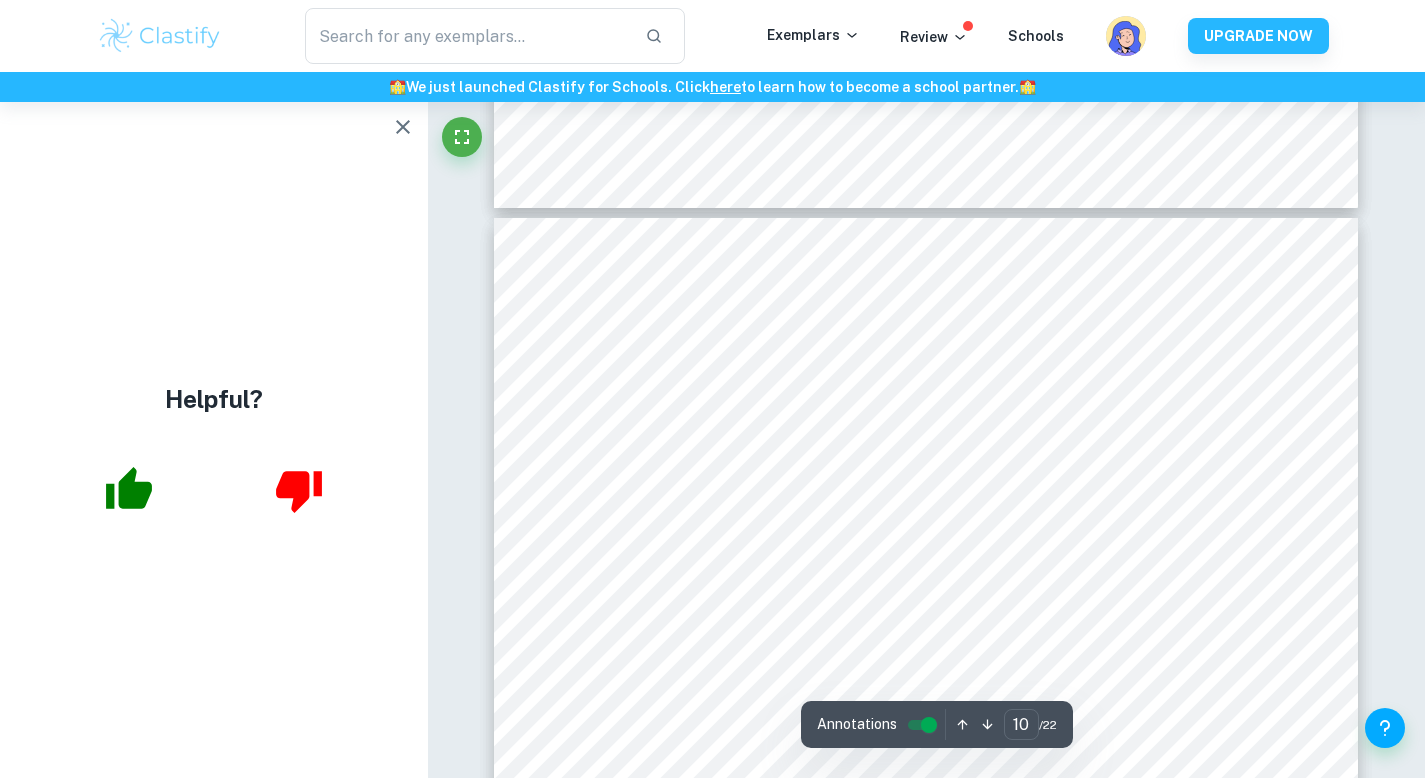 type on "9" 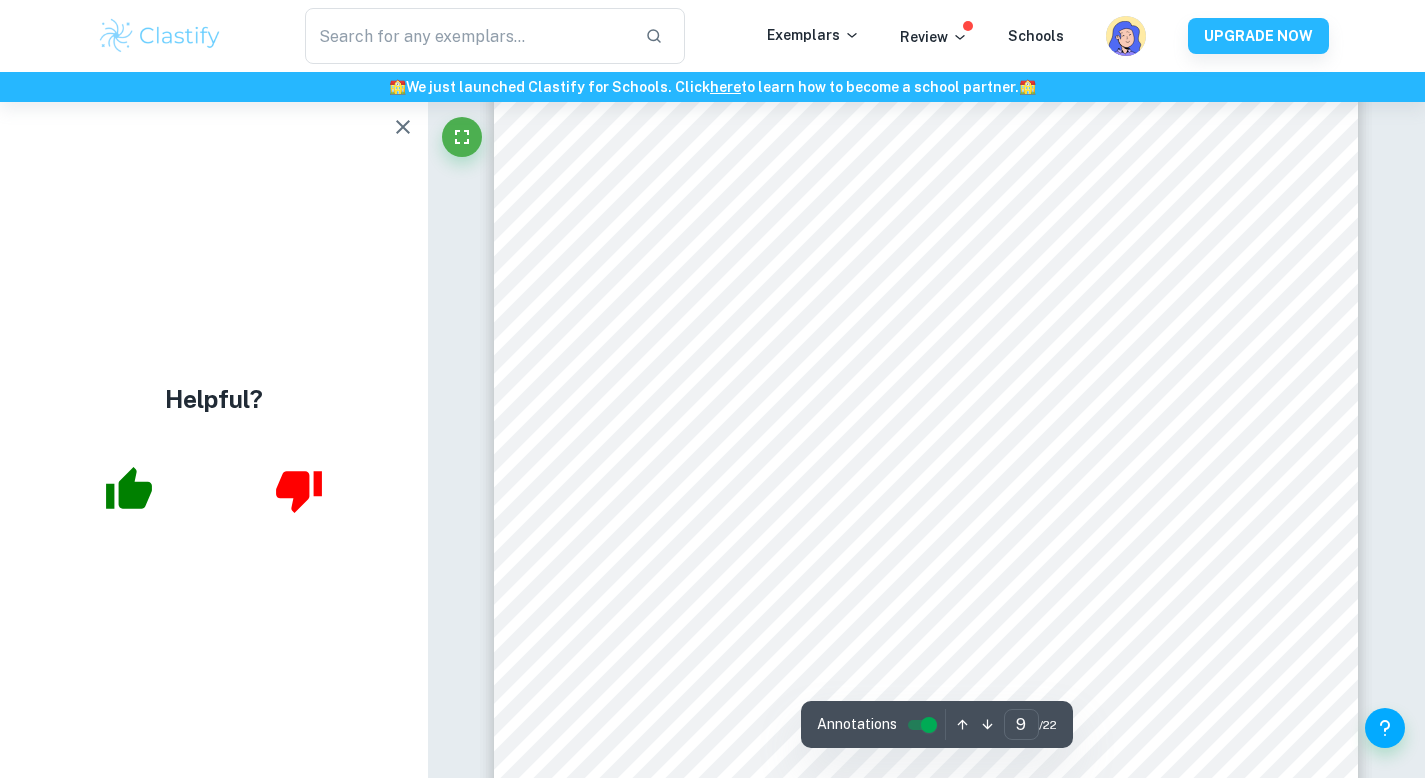 scroll, scrollTop: 9353, scrollLeft: 0, axis: vertical 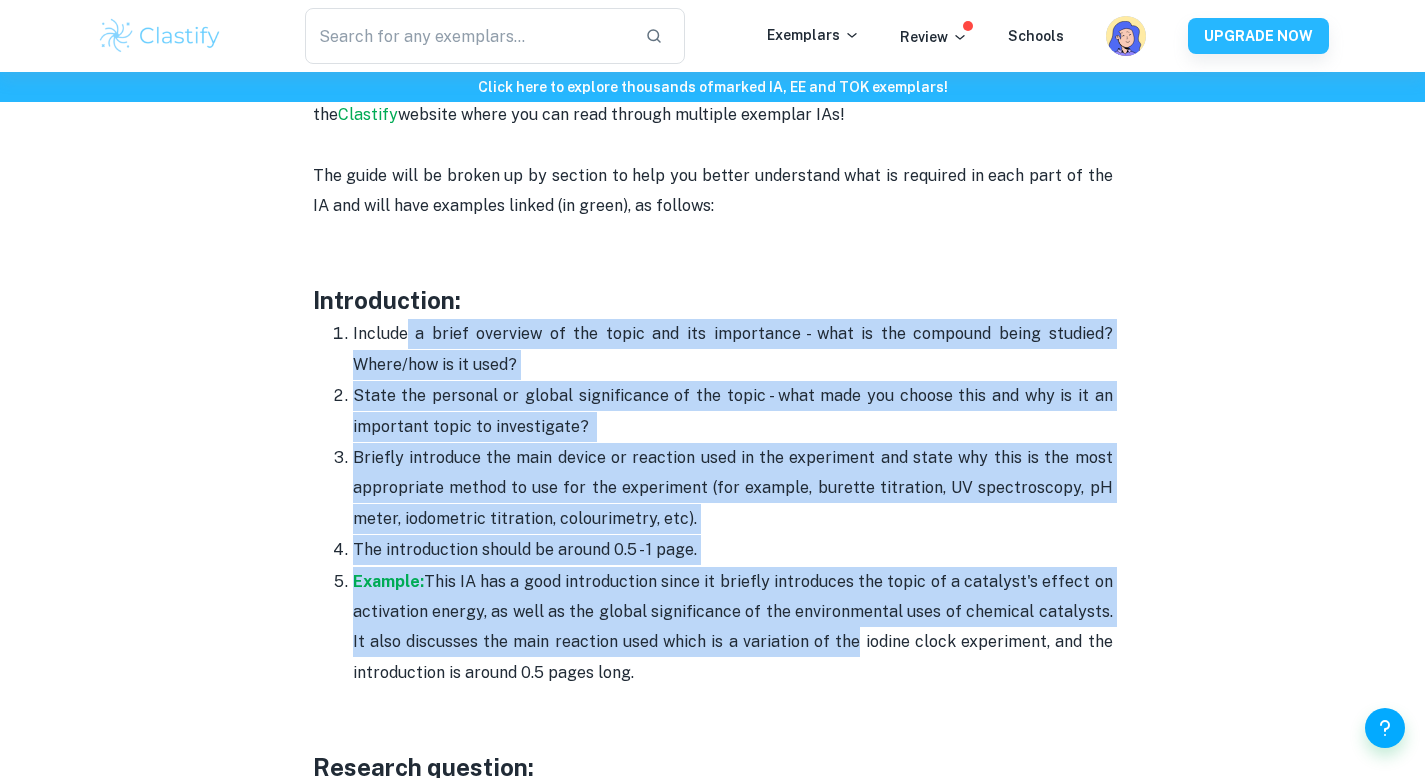 drag, startPoint x: 410, startPoint y: 345, endPoint x: 873, endPoint y: 683, distance: 573.24774 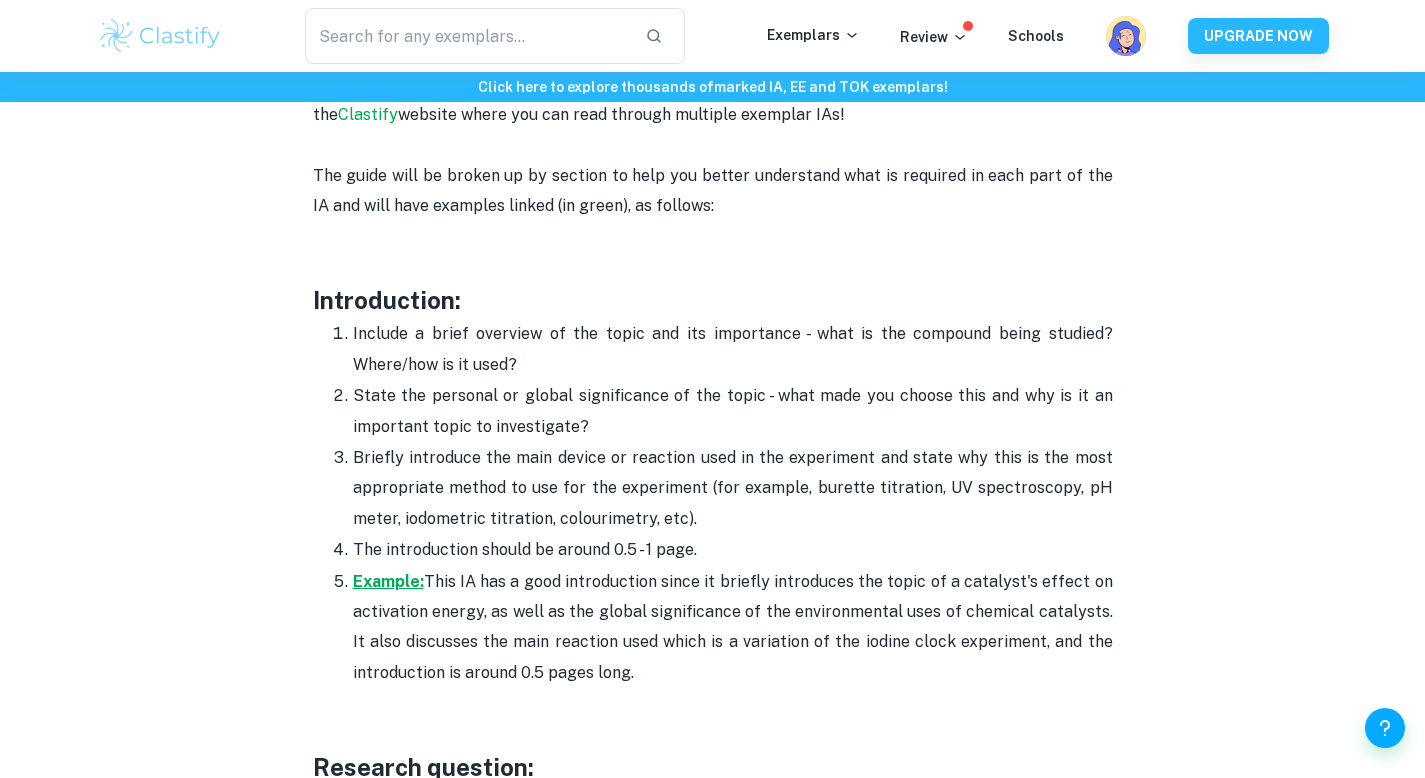 click on "Example:" at bounding box center [388, 581] 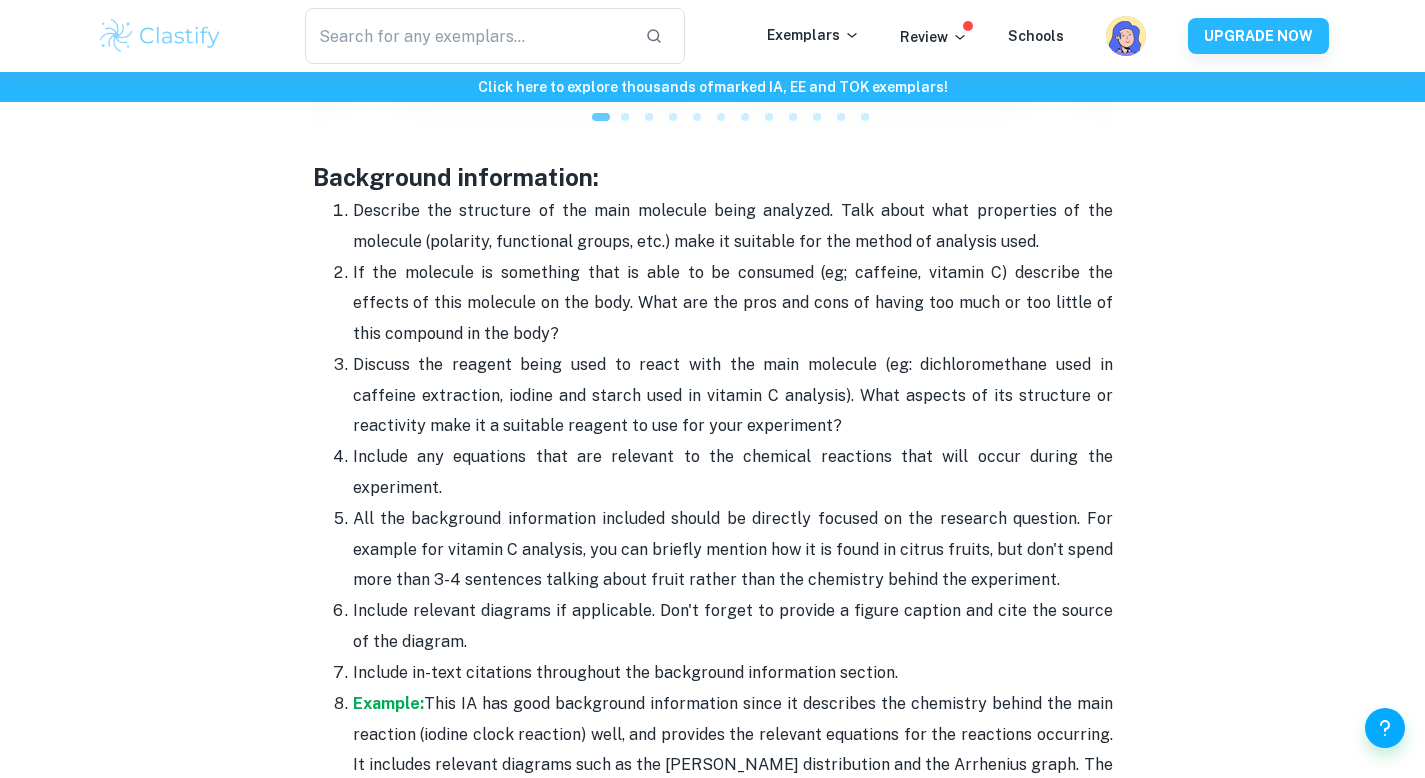 scroll, scrollTop: 2646, scrollLeft: 0, axis: vertical 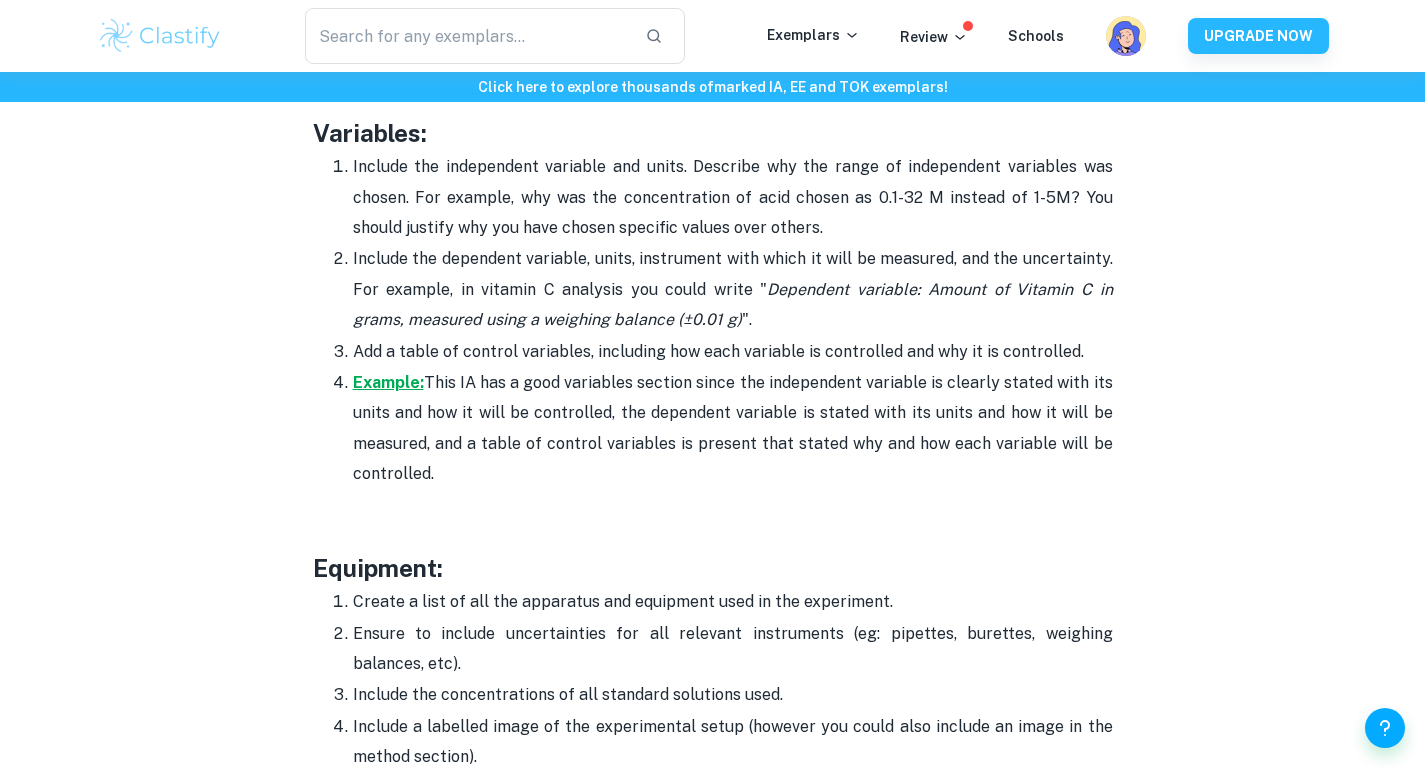 click on "Example:" at bounding box center (388, 382) 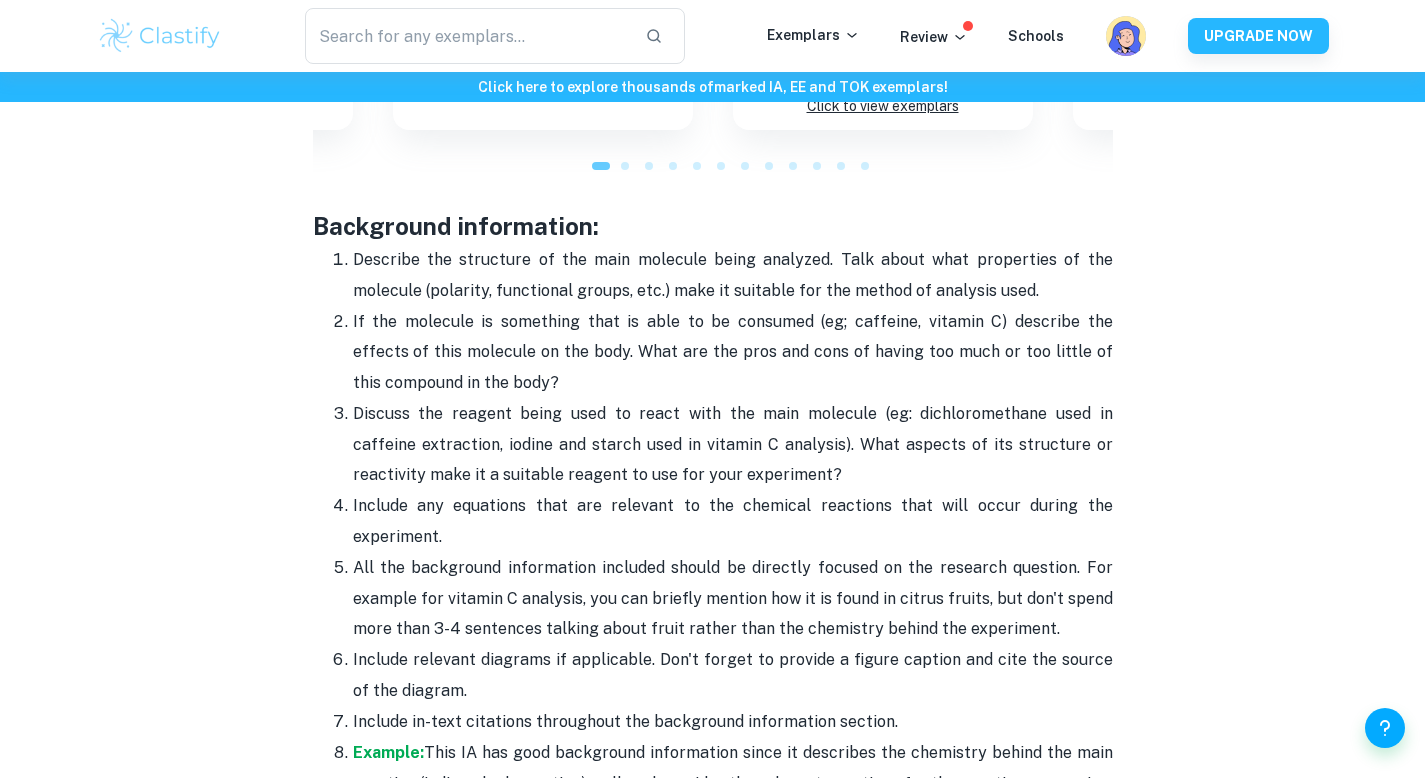 scroll, scrollTop: 2594, scrollLeft: 0, axis: vertical 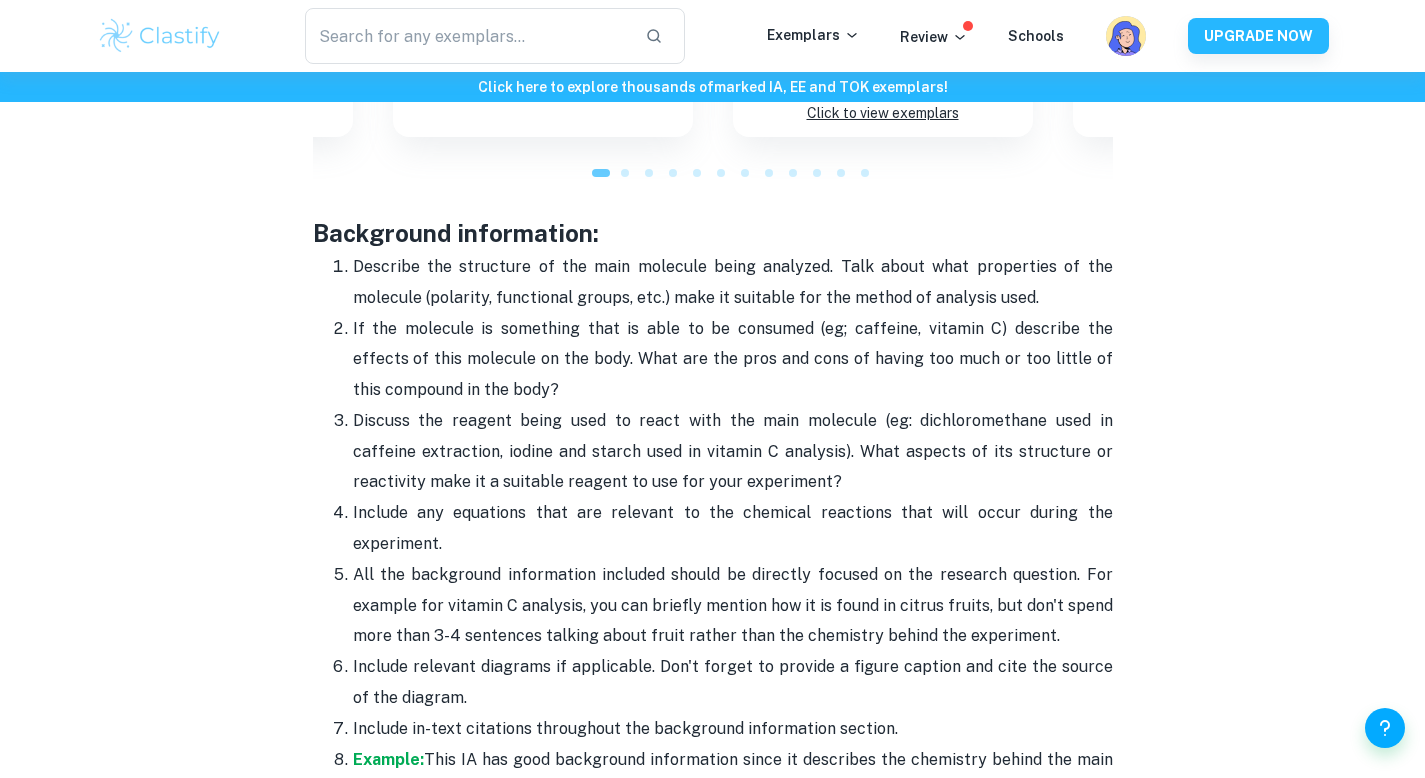 drag, startPoint x: 458, startPoint y: 268, endPoint x: 854, endPoint y: 384, distance: 412.6403 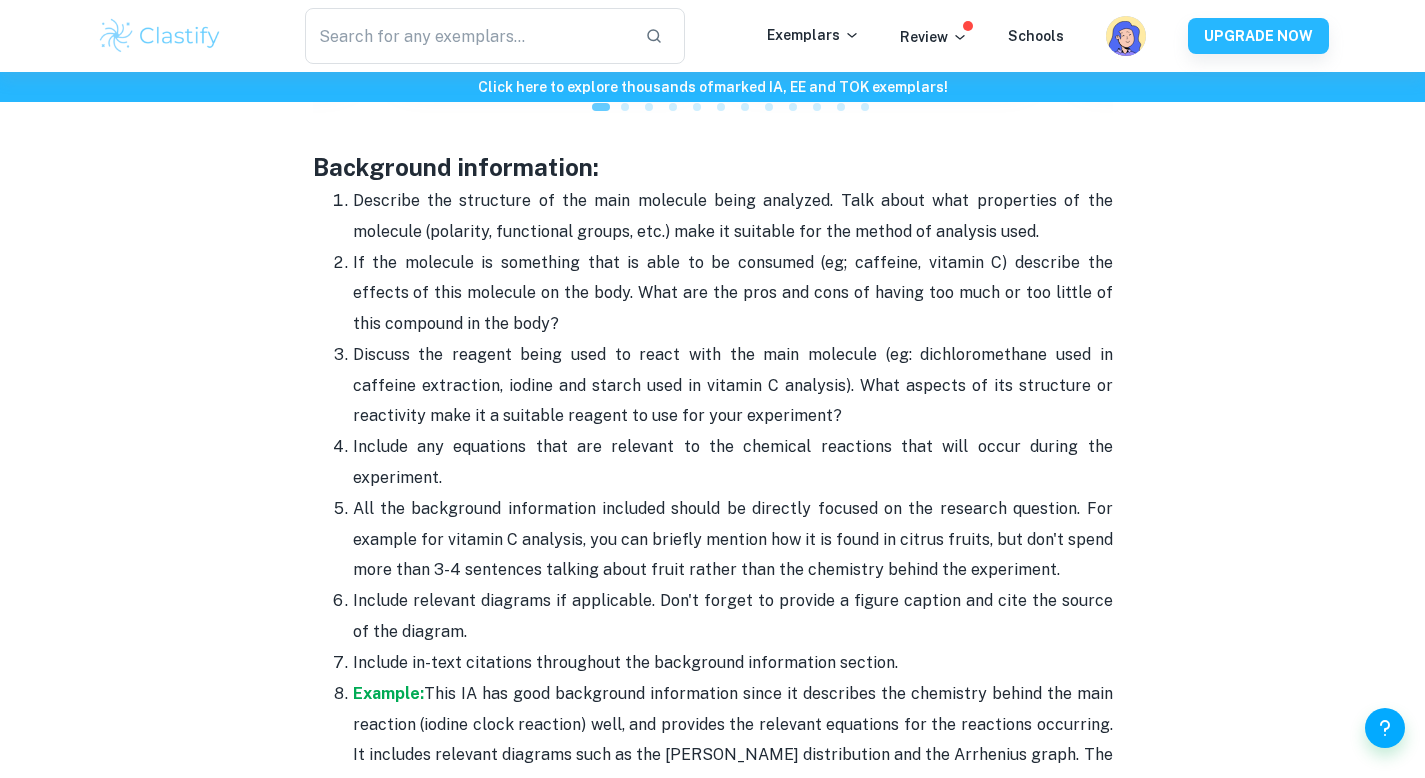 scroll, scrollTop: 2661, scrollLeft: 0, axis: vertical 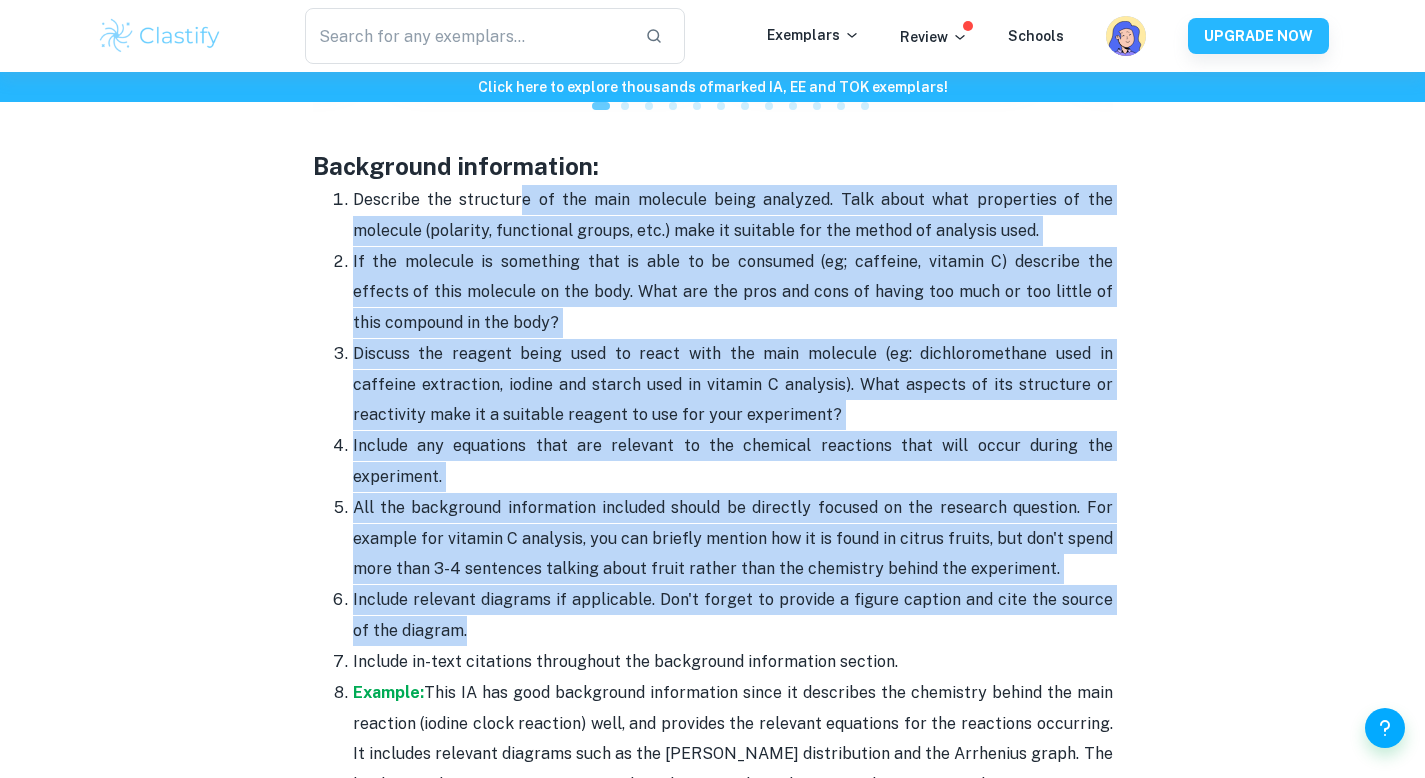 drag, startPoint x: 448, startPoint y: 631, endPoint x: 520, endPoint y: 208, distance: 429.0839 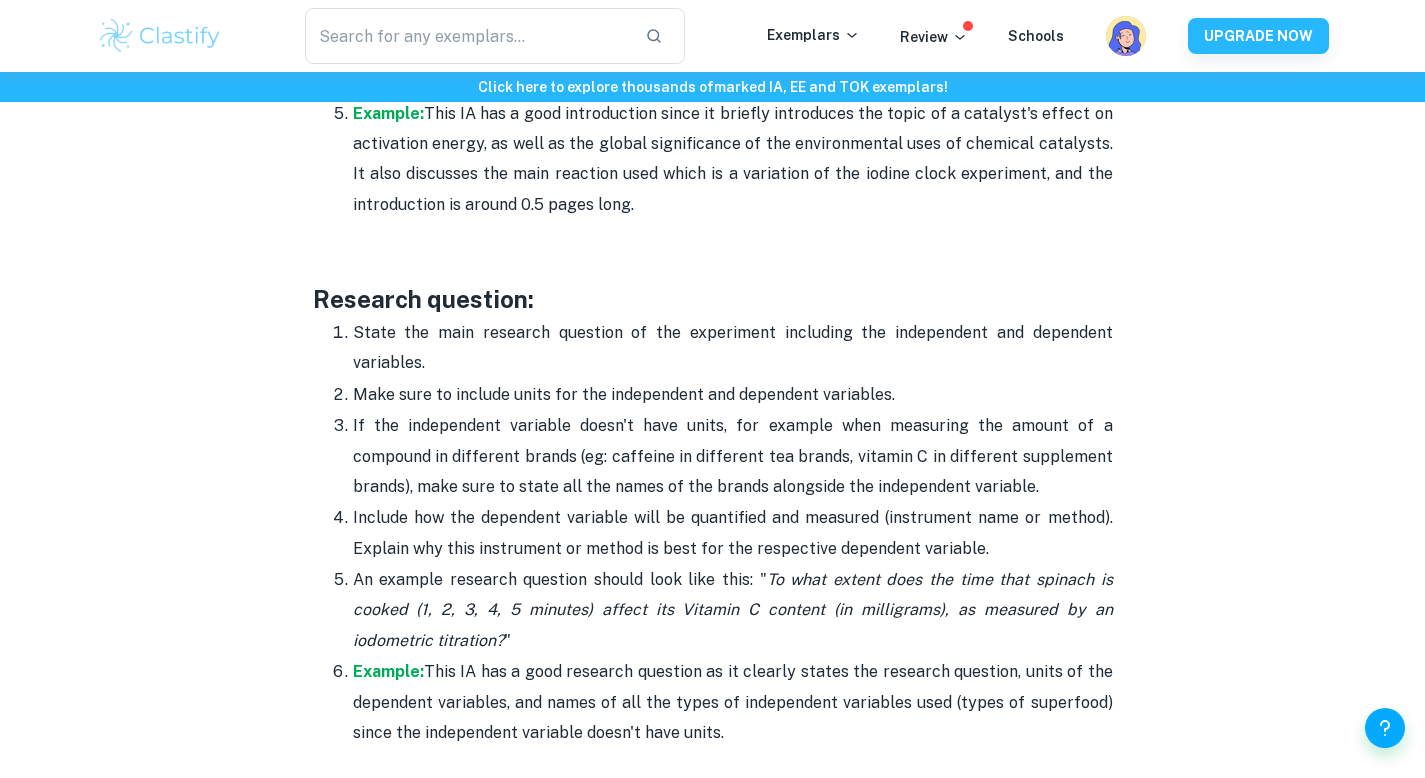 scroll, scrollTop: 1729, scrollLeft: 0, axis: vertical 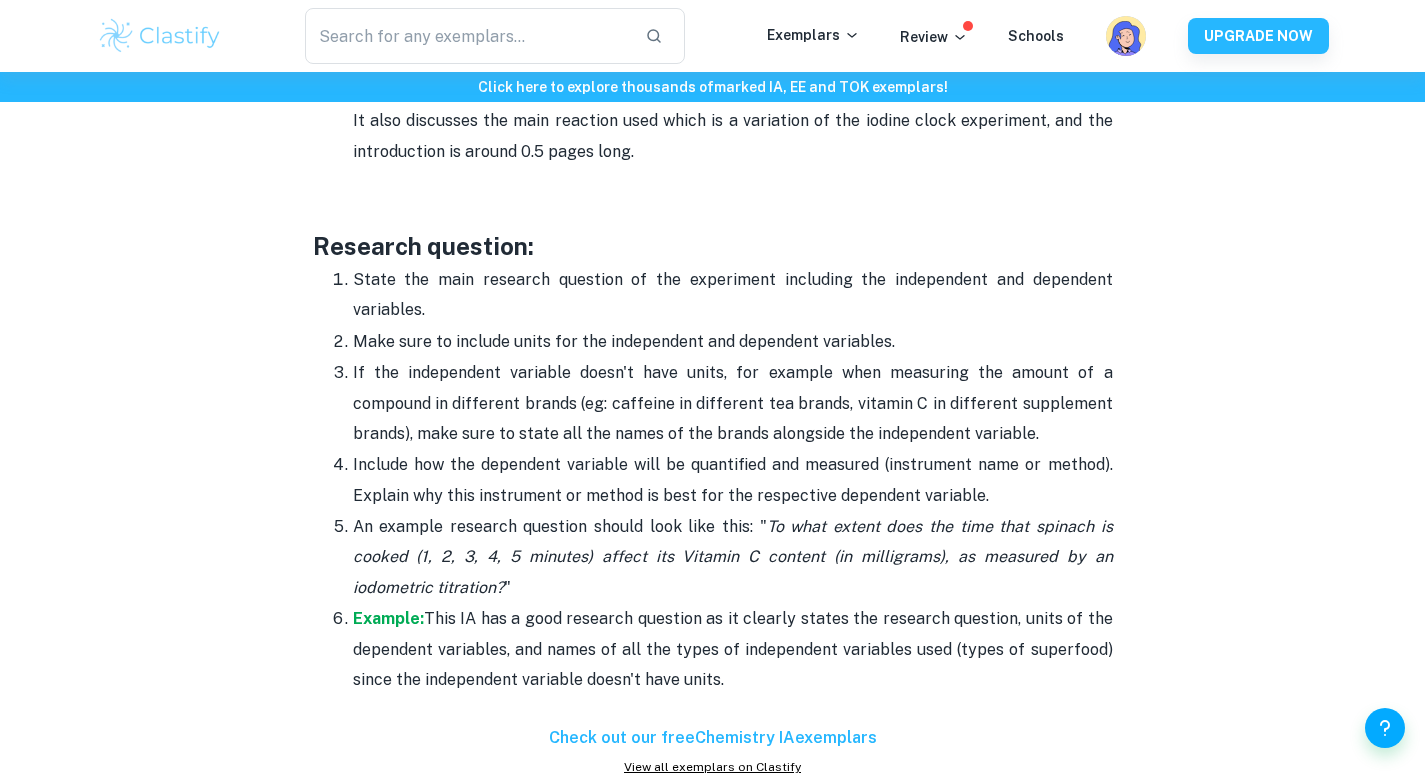 click on "State the main research question of the experiment including the independent and dependent variables." at bounding box center [733, 295] 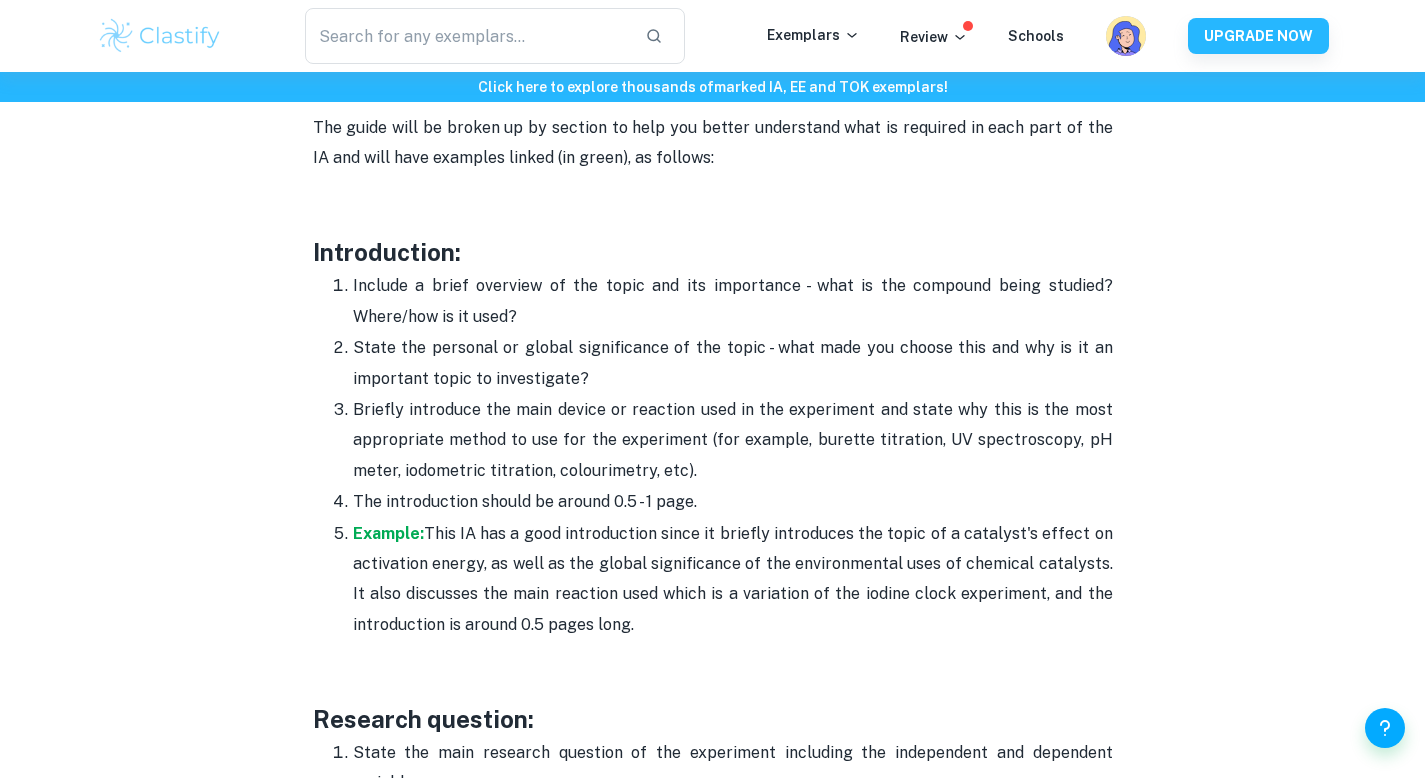 scroll, scrollTop: 1231, scrollLeft: 0, axis: vertical 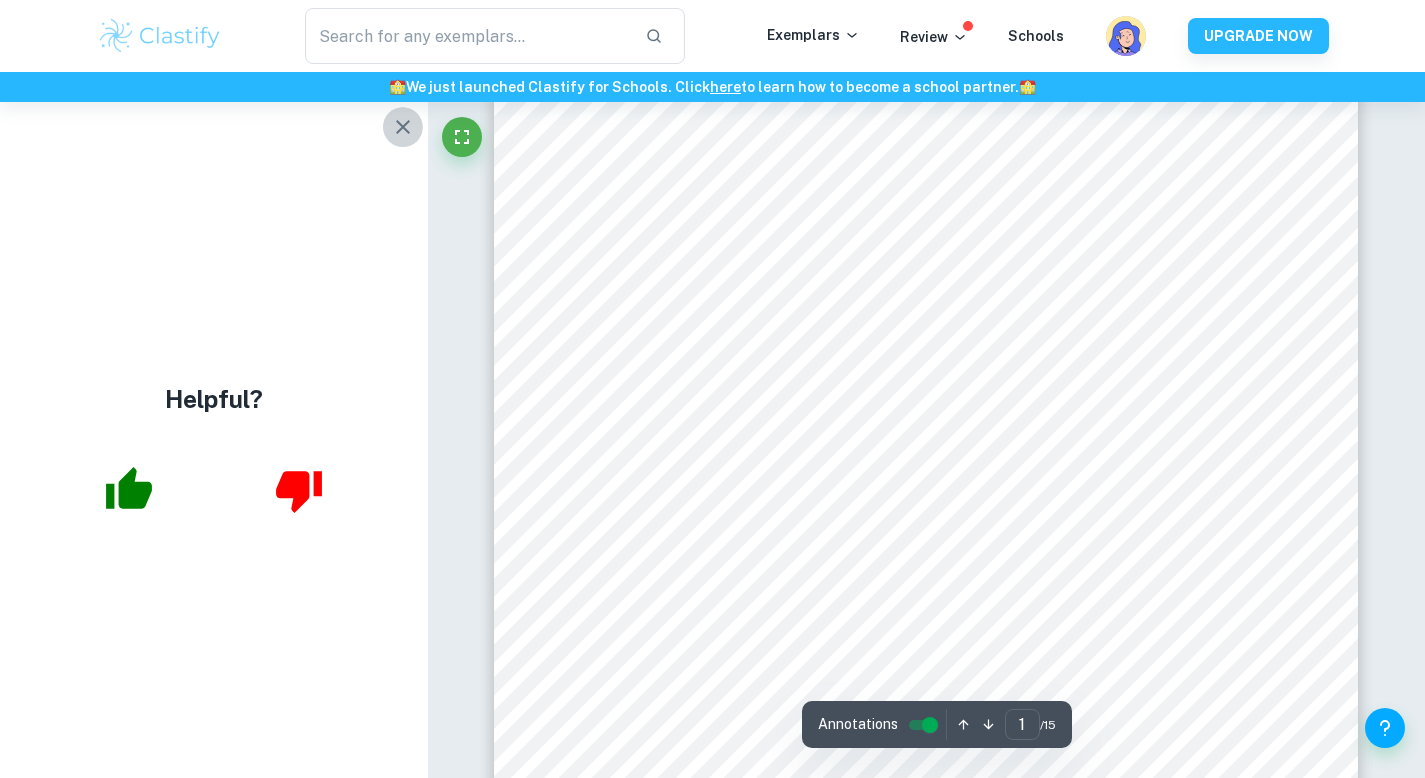 click 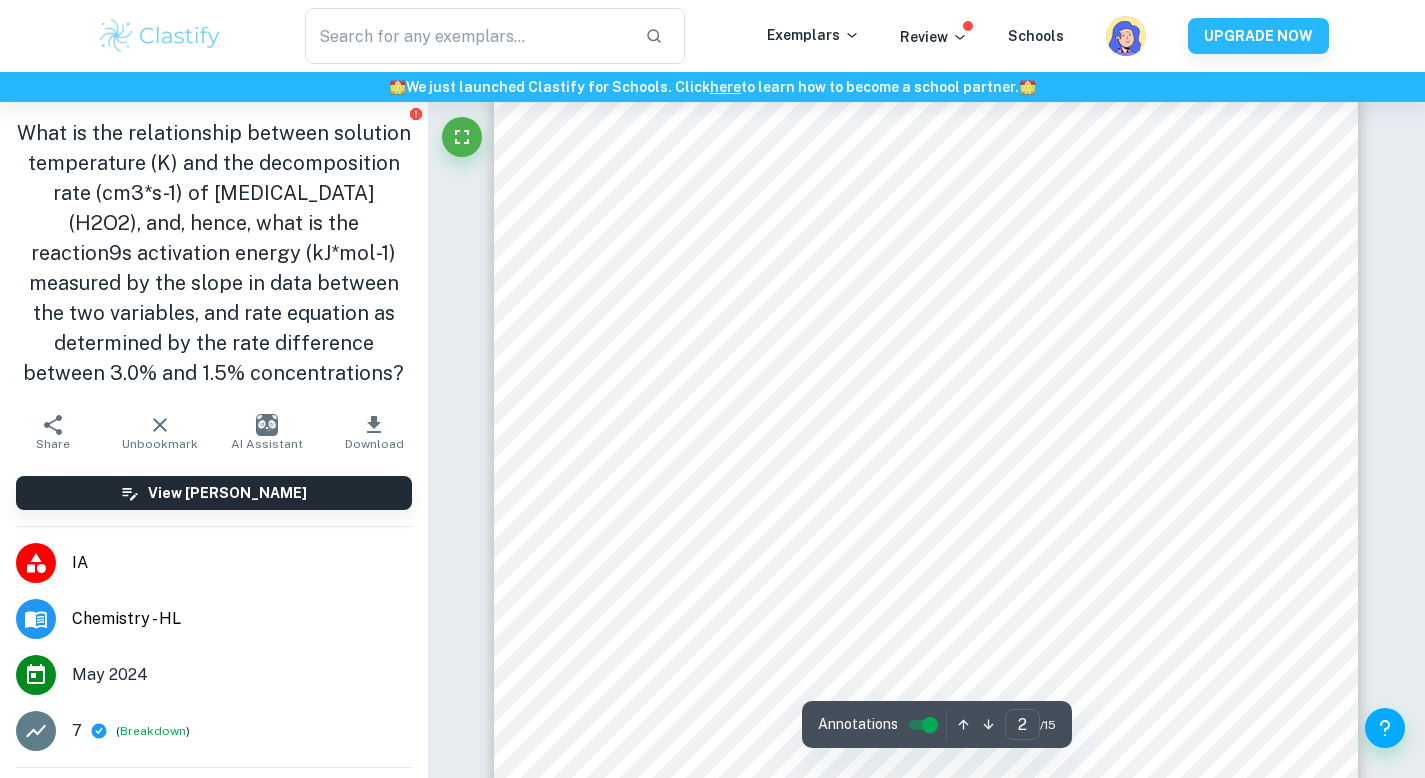 scroll, scrollTop: 1312, scrollLeft: 0, axis: vertical 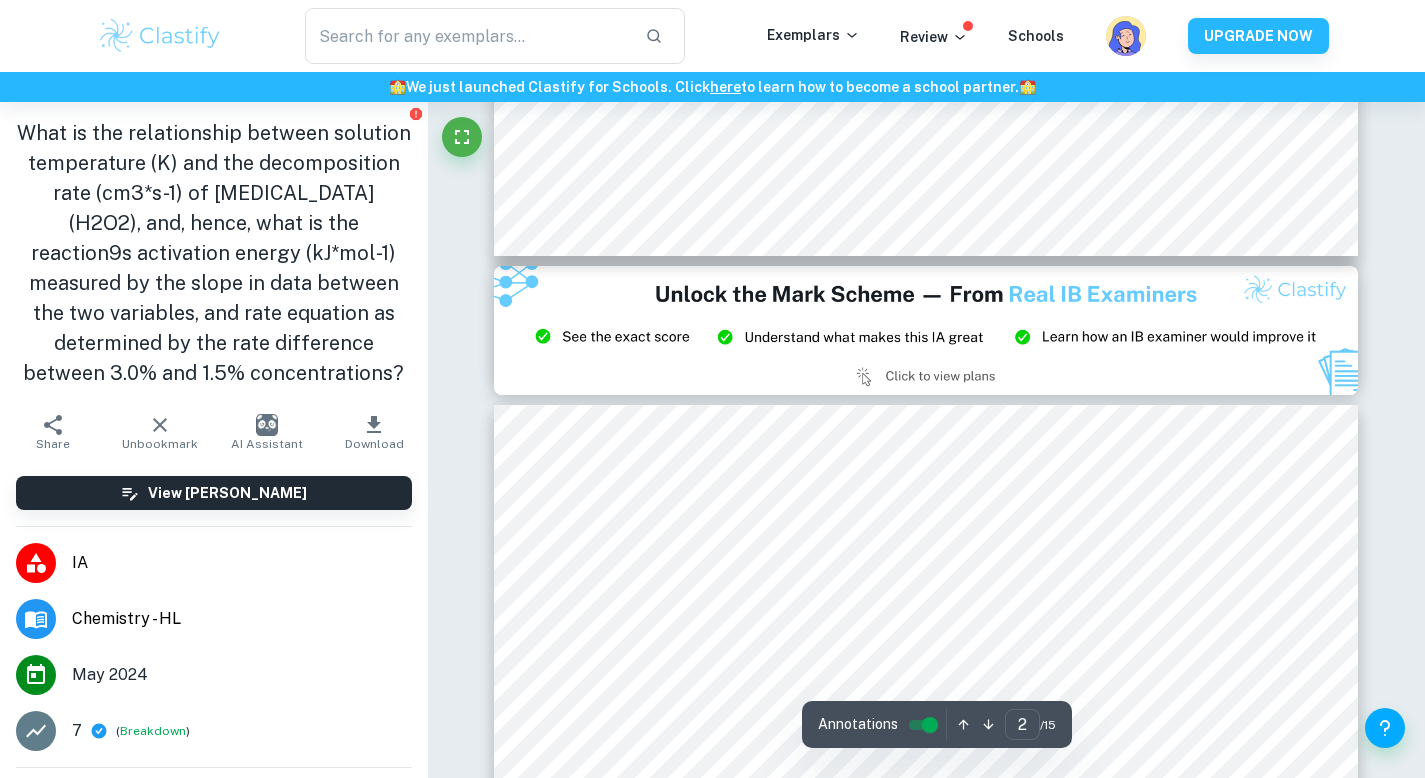 type on "3" 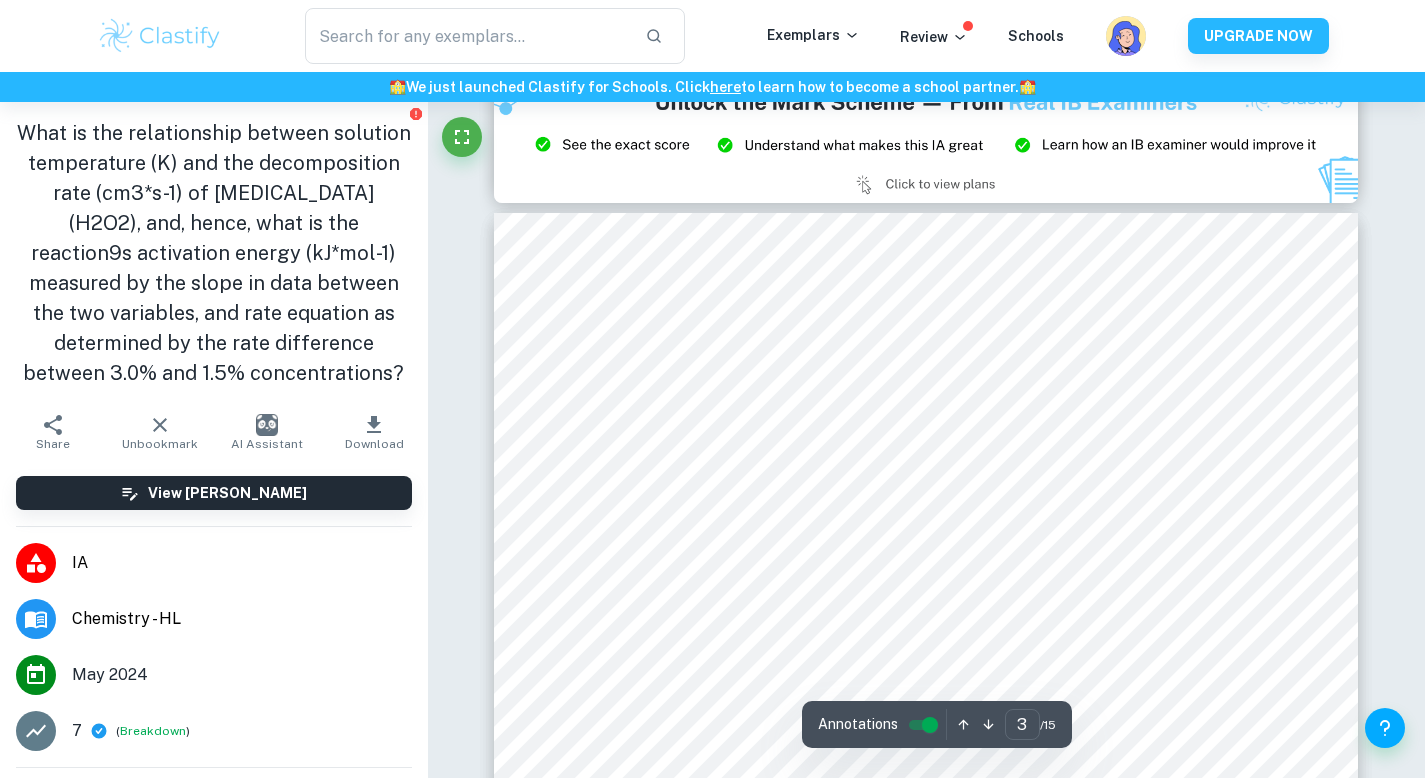 scroll, scrollTop: 2447, scrollLeft: 0, axis: vertical 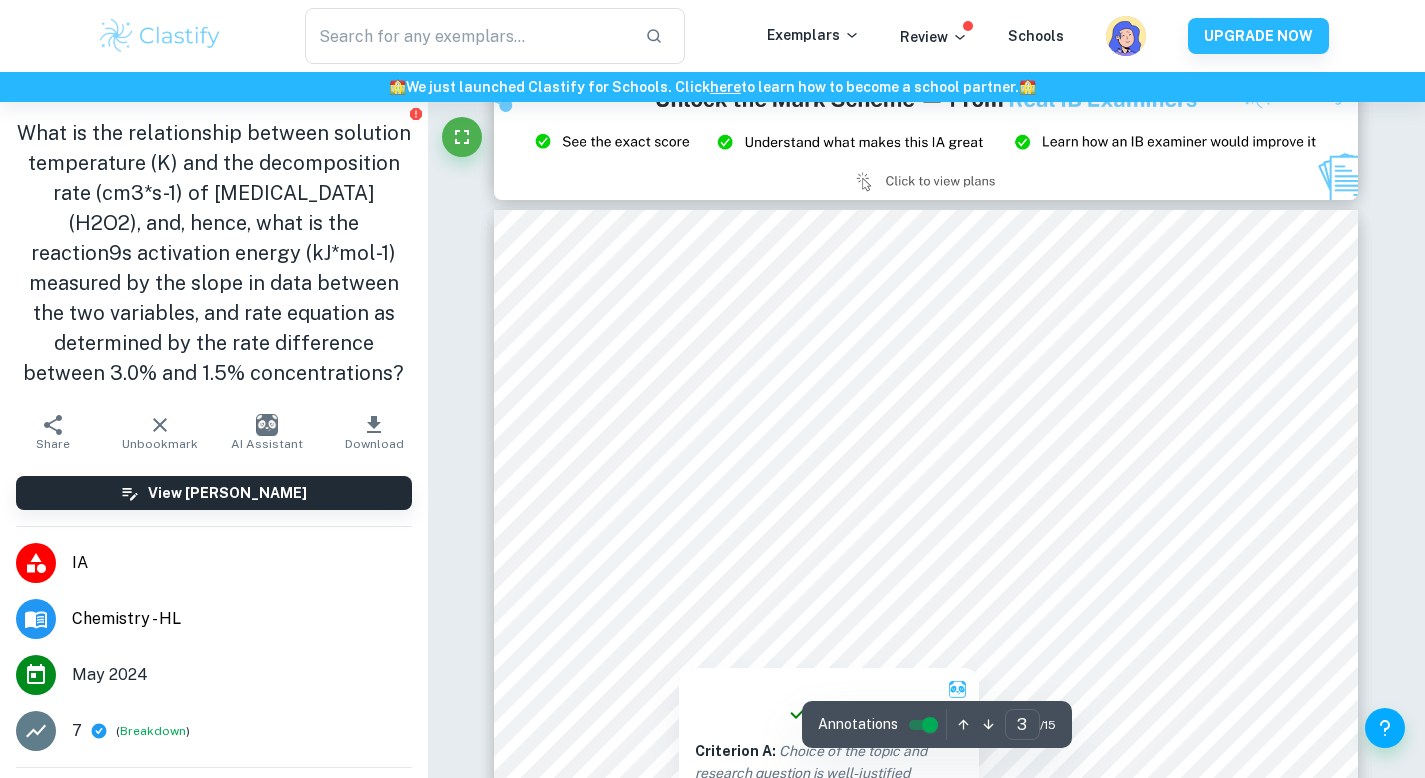 click at bounding box center [926, 406] 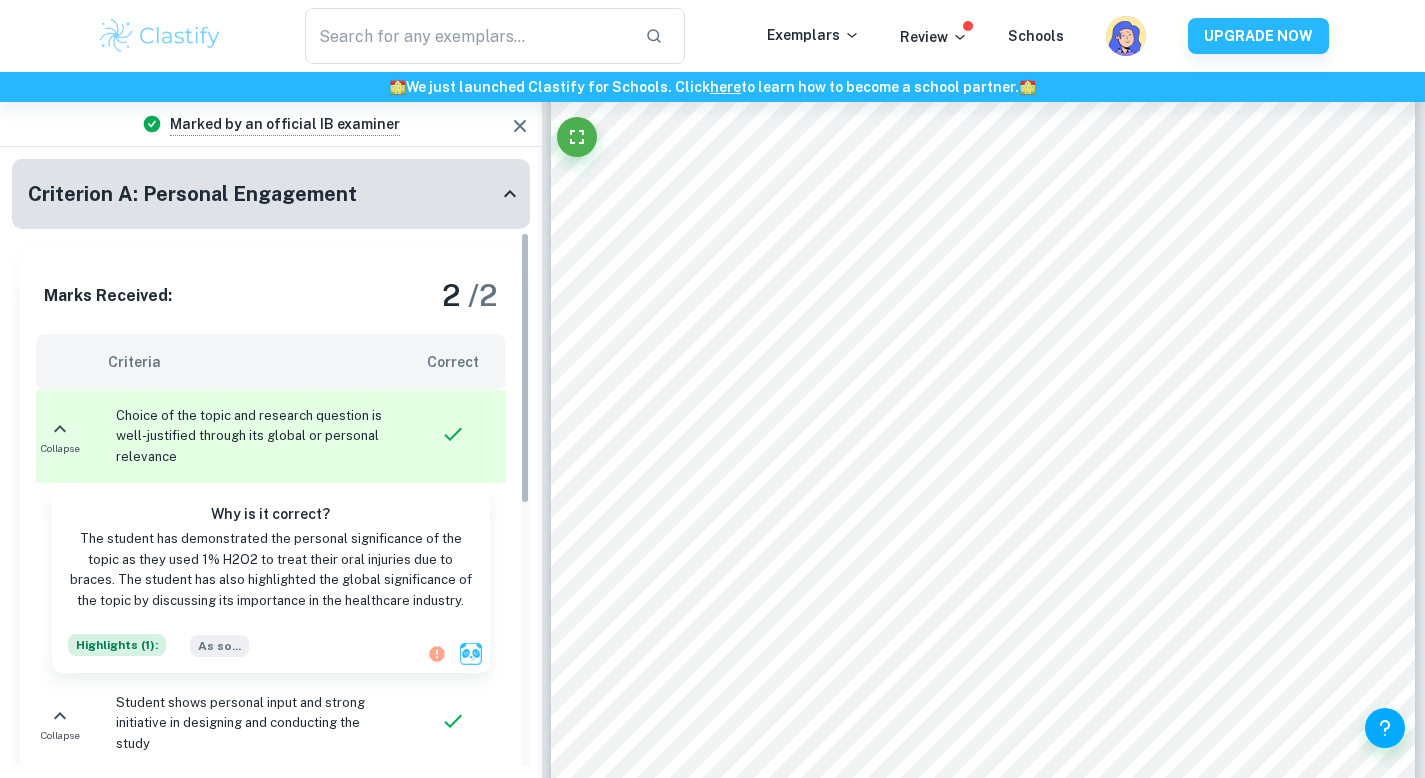 scroll, scrollTop: 198, scrollLeft: 0, axis: vertical 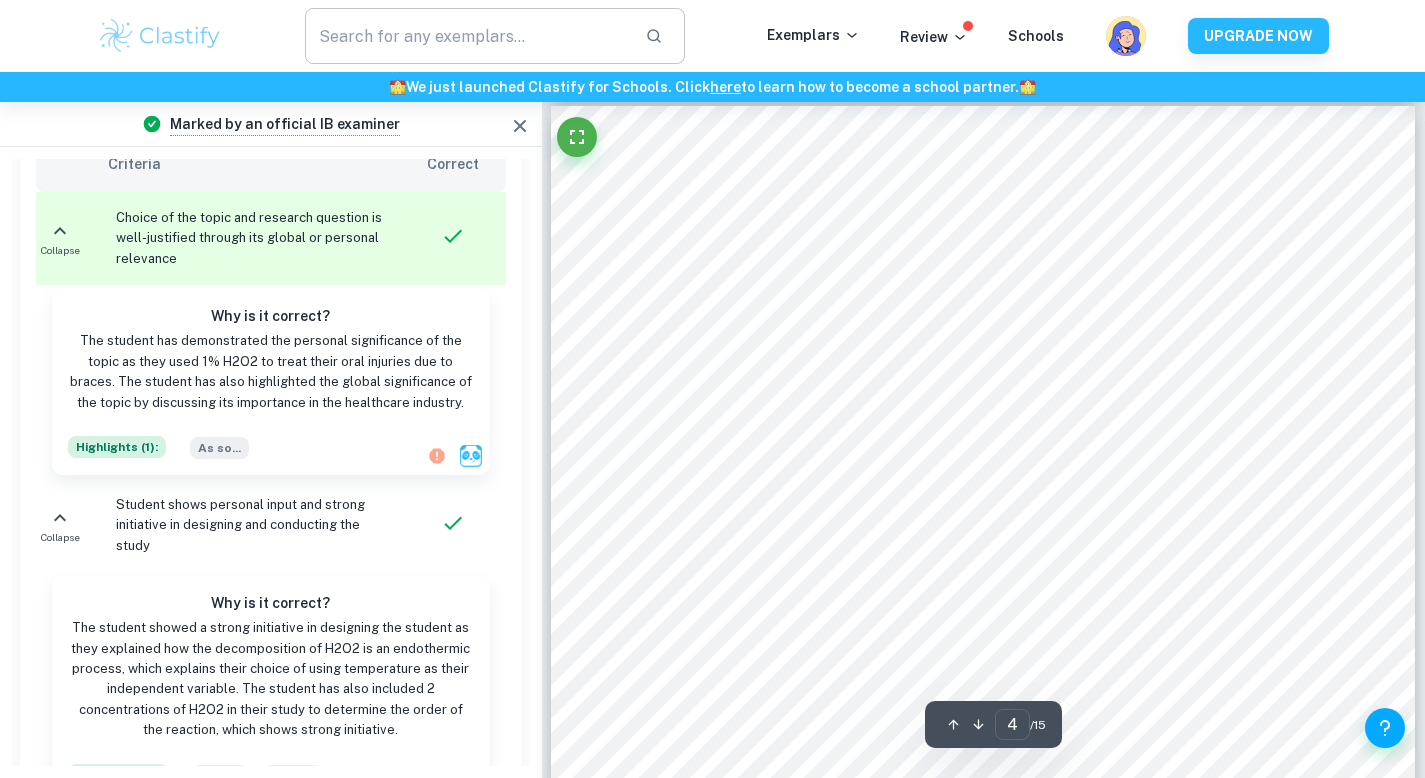 type on "3" 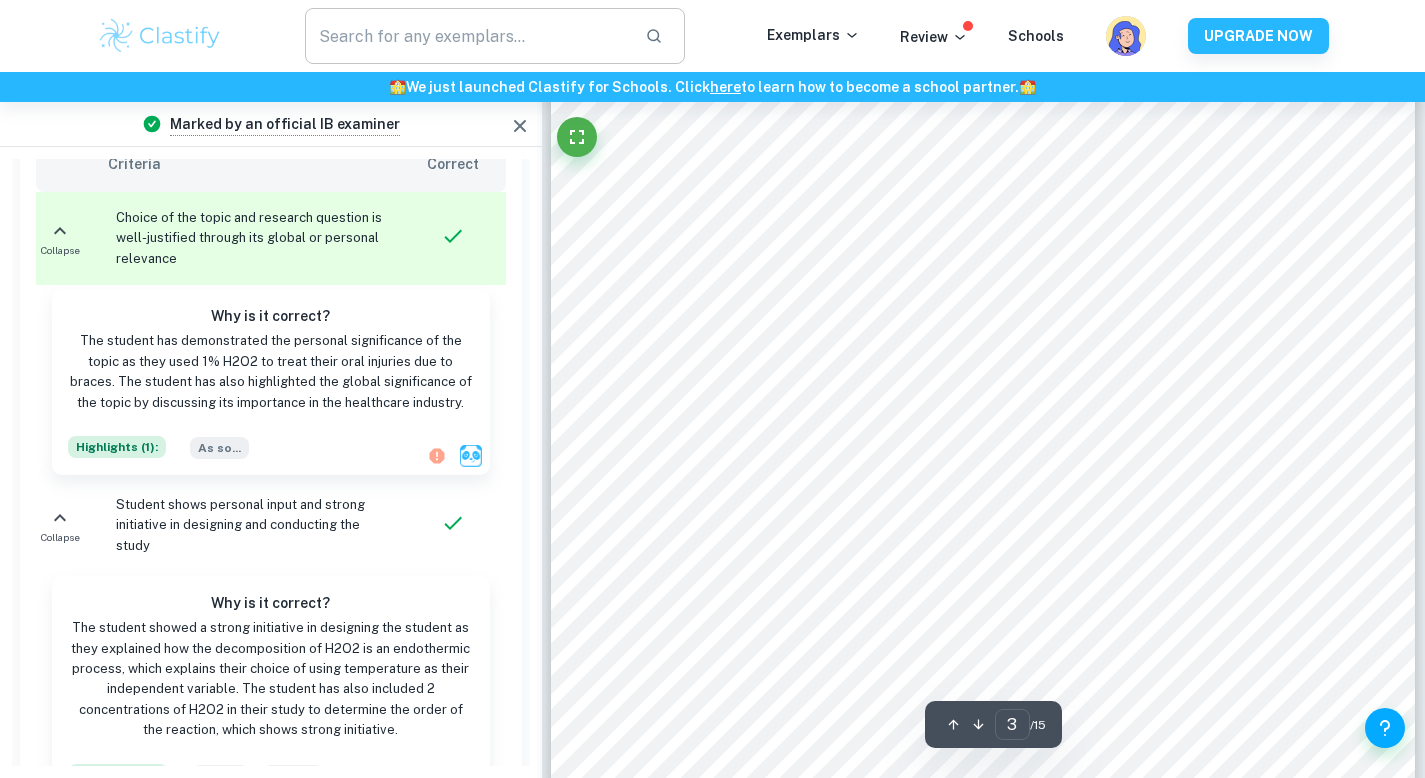 scroll, scrollTop: 2861, scrollLeft: 0, axis: vertical 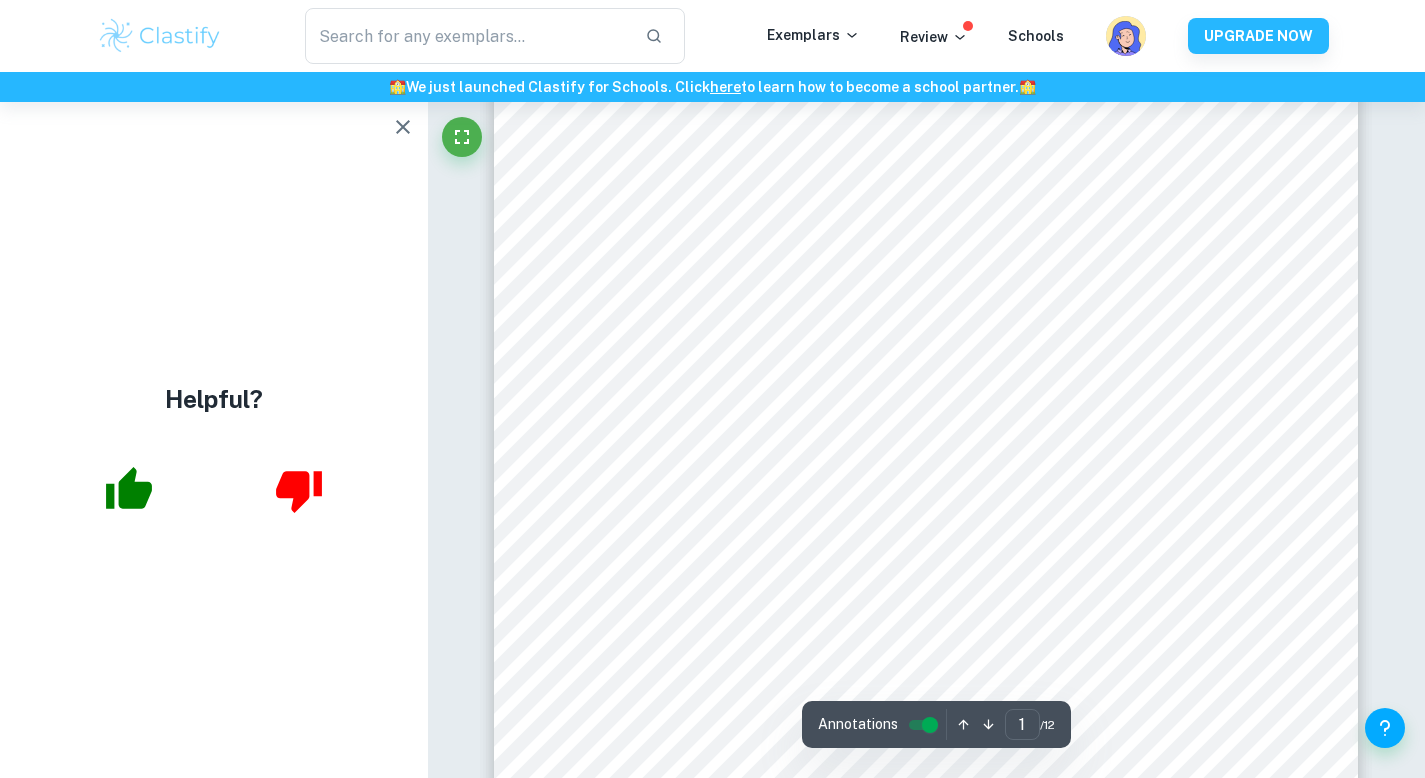 click at bounding box center (403, 127) 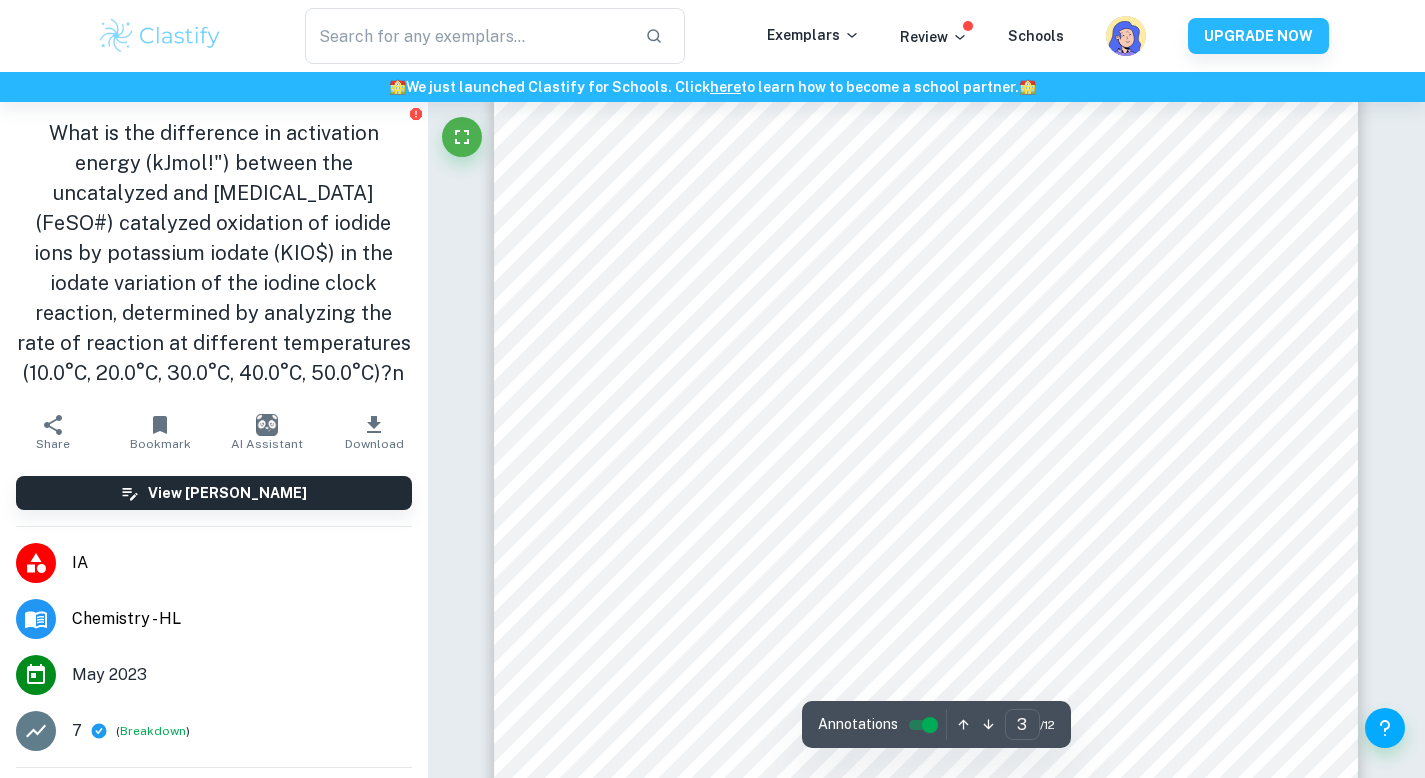 scroll, scrollTop: 3003, scrollLeft: 0, axis: vertical 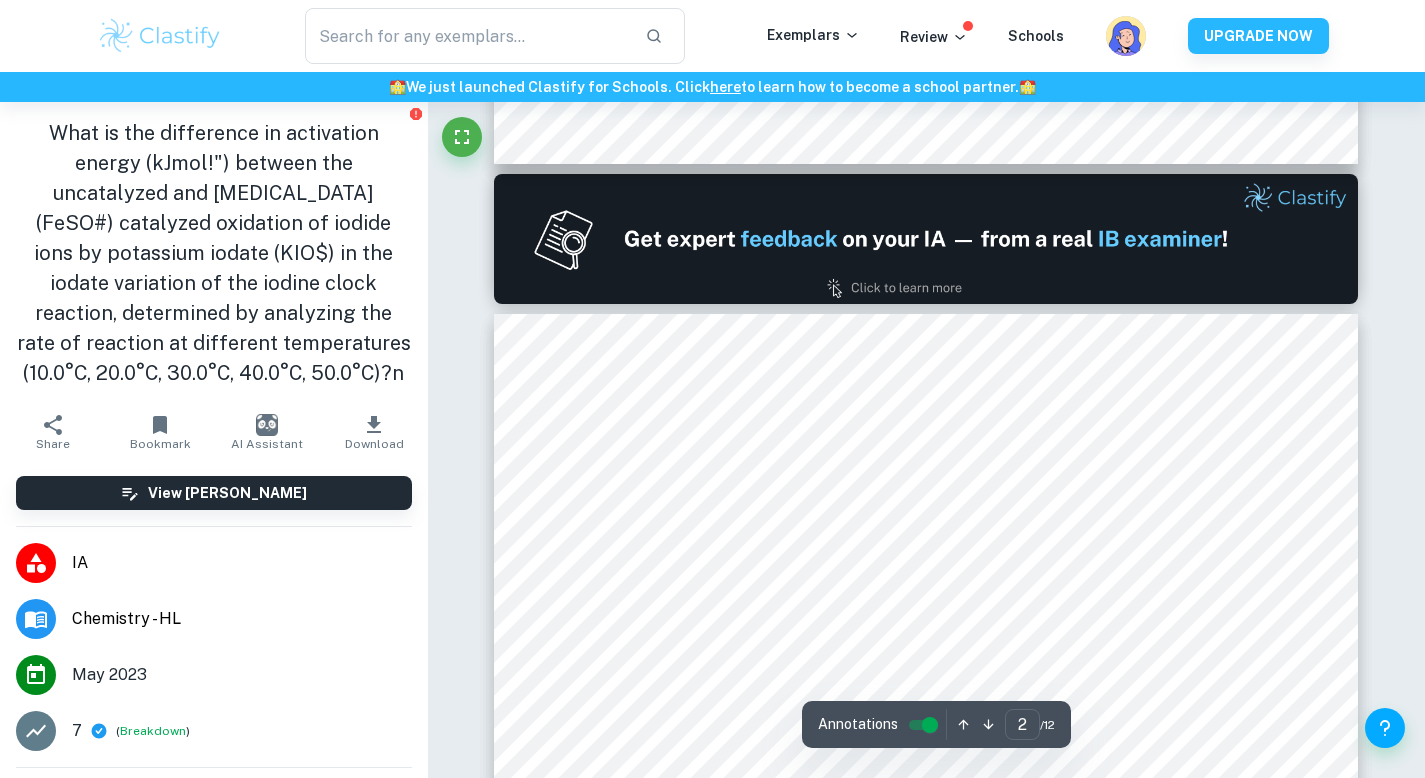 type on "1" 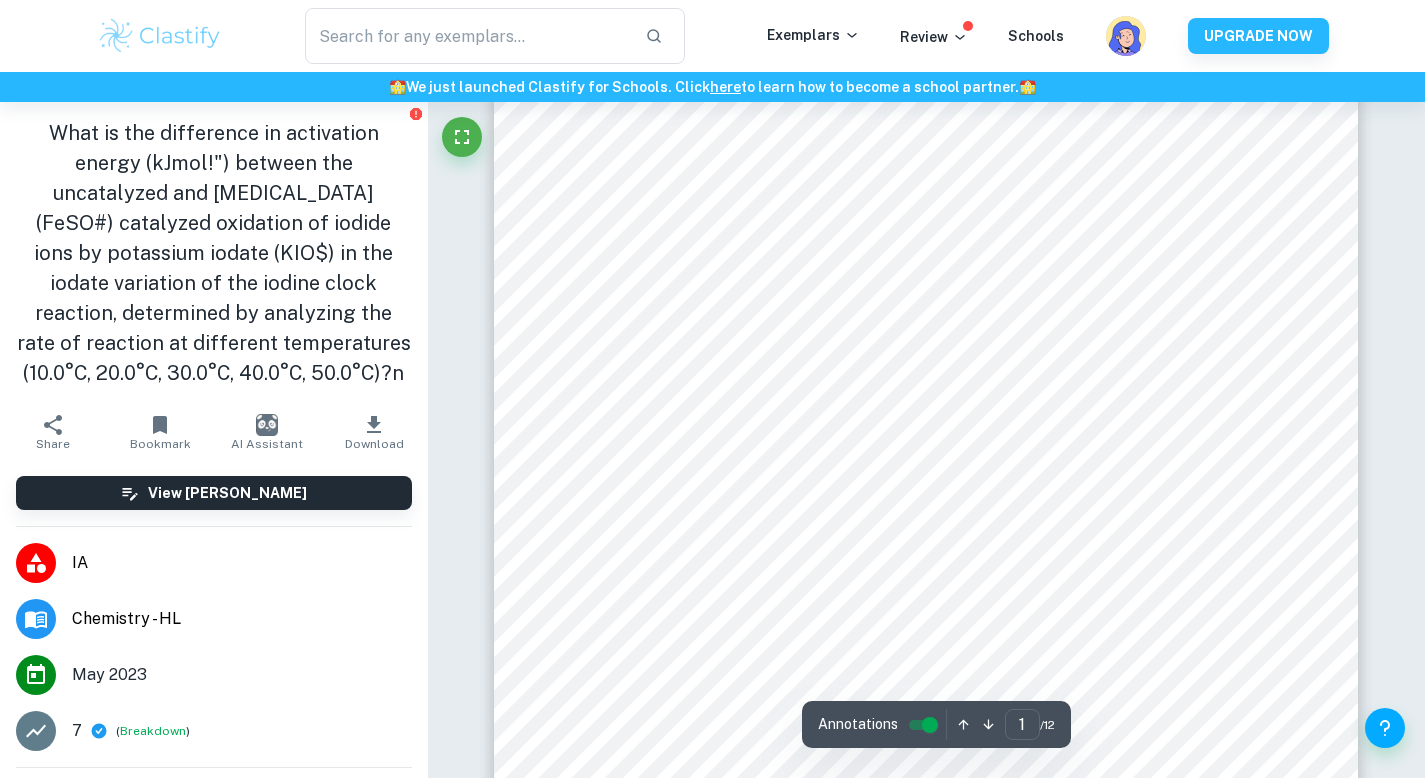 scroll, scrollTop: 65, scrollLeft: 0, axis: vertical 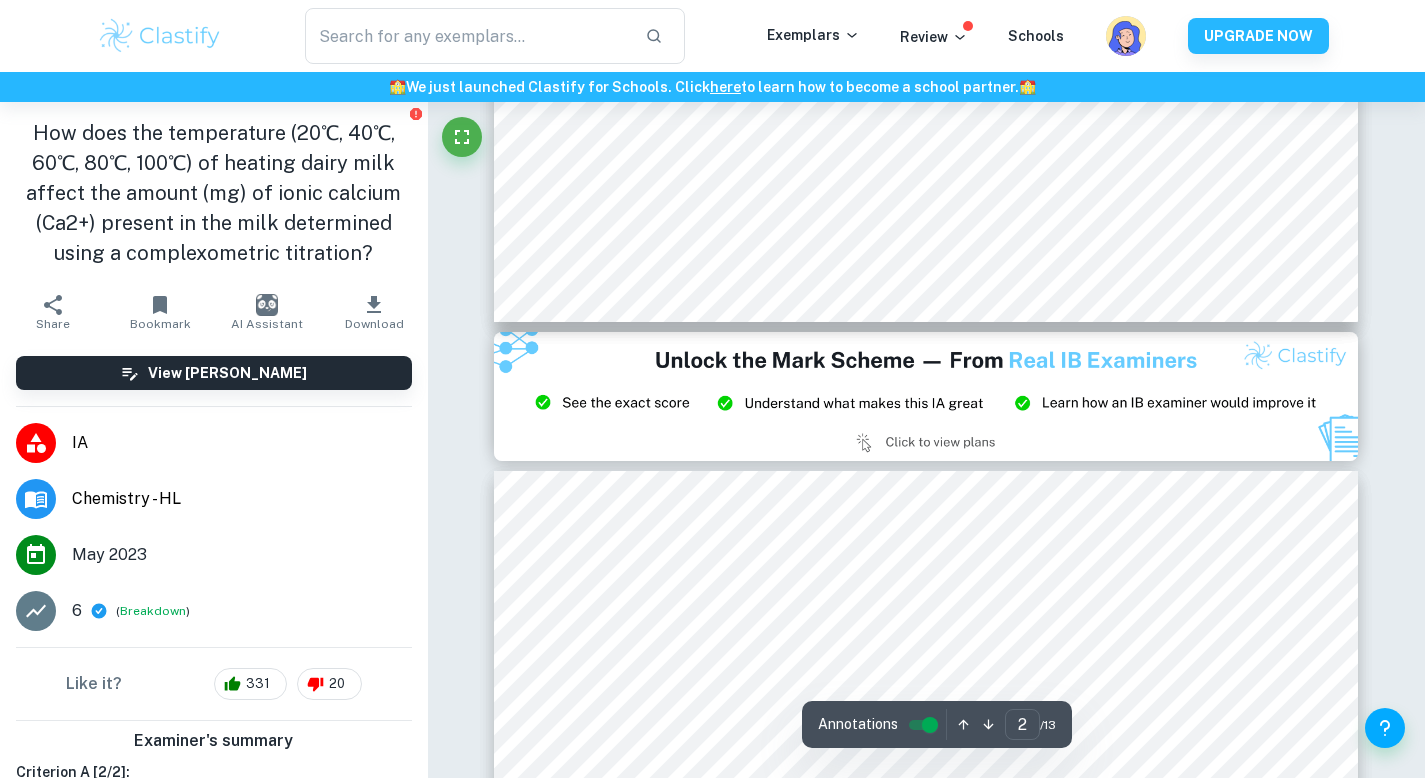 type on "3" 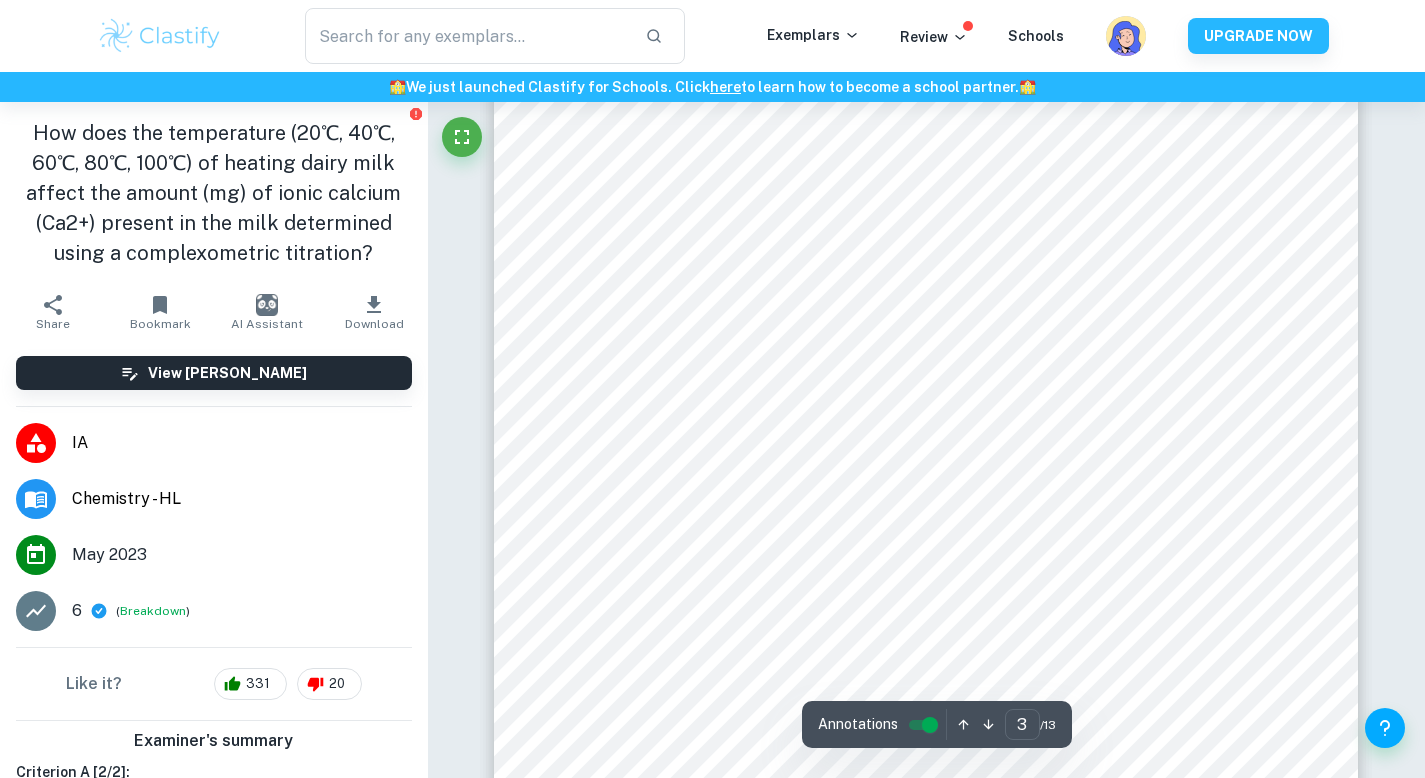 scroll, scrollTop: 2876, scrollLeft: 0, axis: vertical 